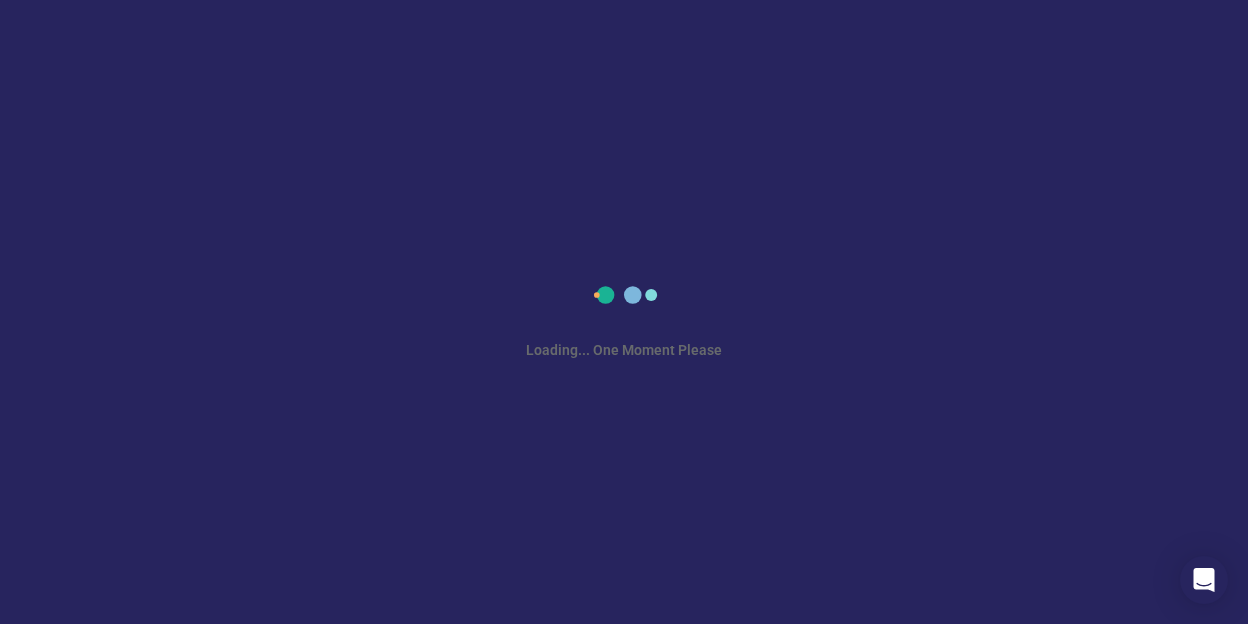 scroll, scrollTop: 0, scrollLeft: 0, axis: both 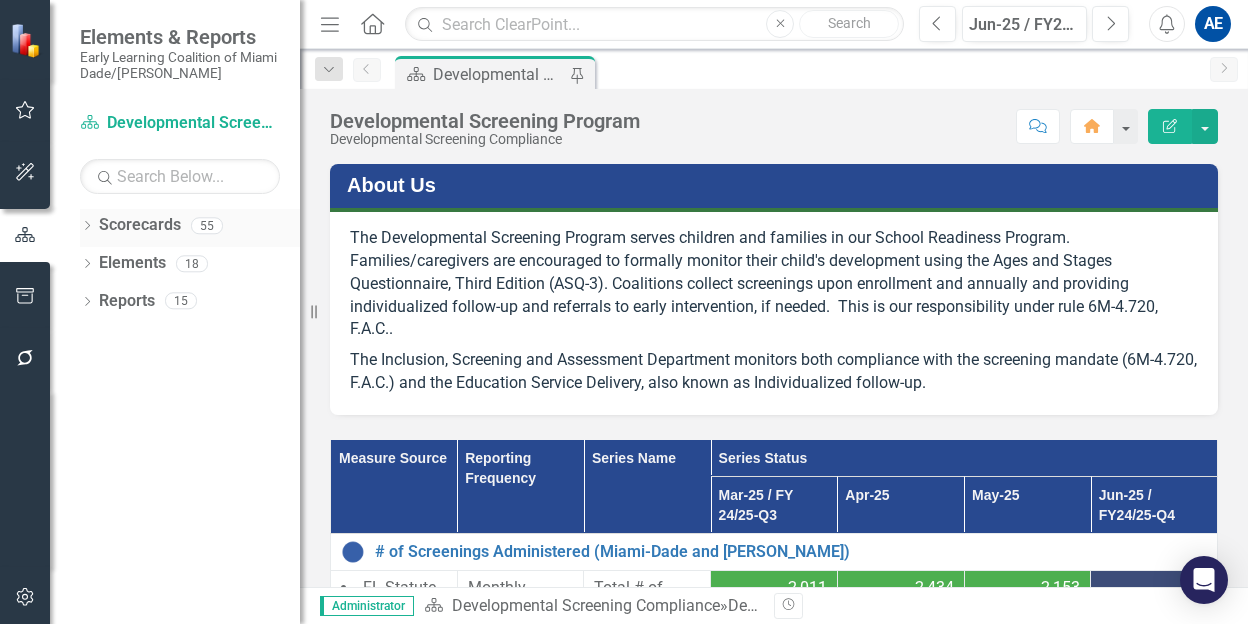 click on "Scorecards" at bounding box center [140, 225] 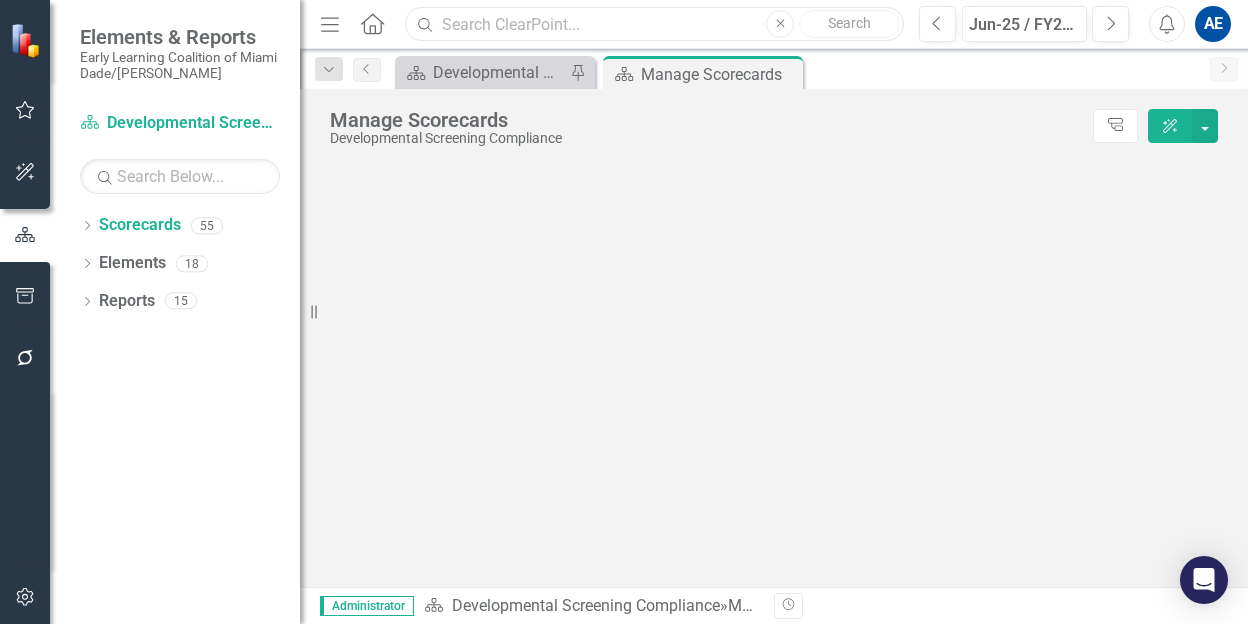 click at bounding box center (654, 24) 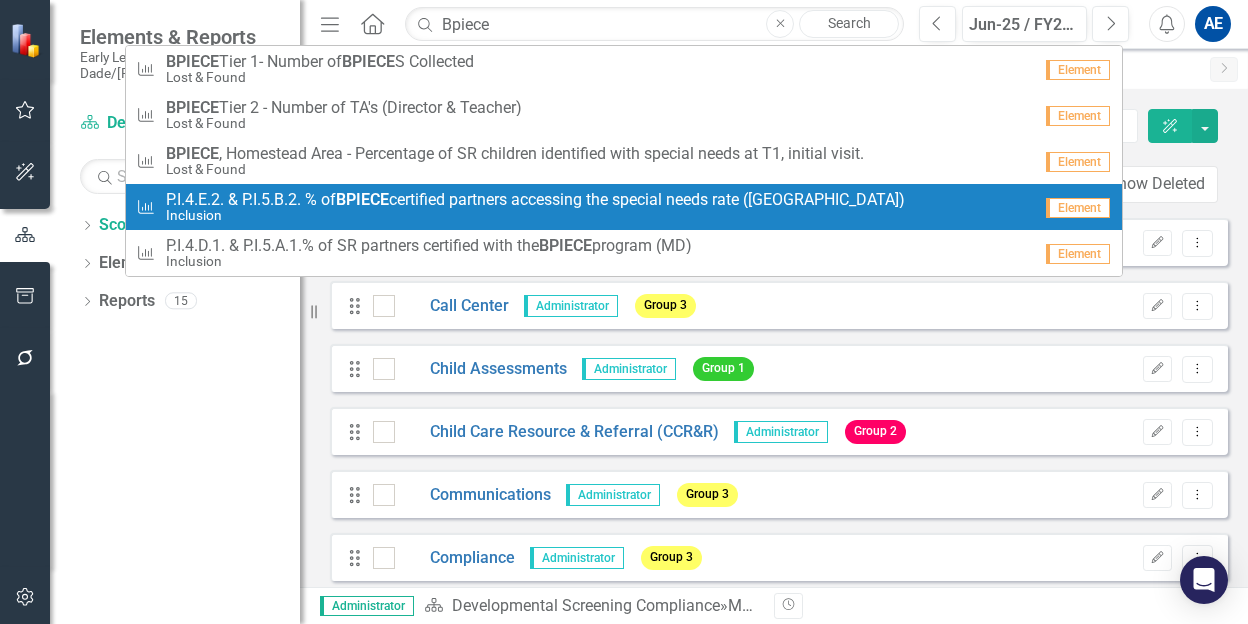 click on "P.I.4.E.2. & P.I.5.B.2. % of  BPIECE  certified partners accessing the special needs rate ([GEOGRAPHIC_DATA])" at bounding box center (535, 200) 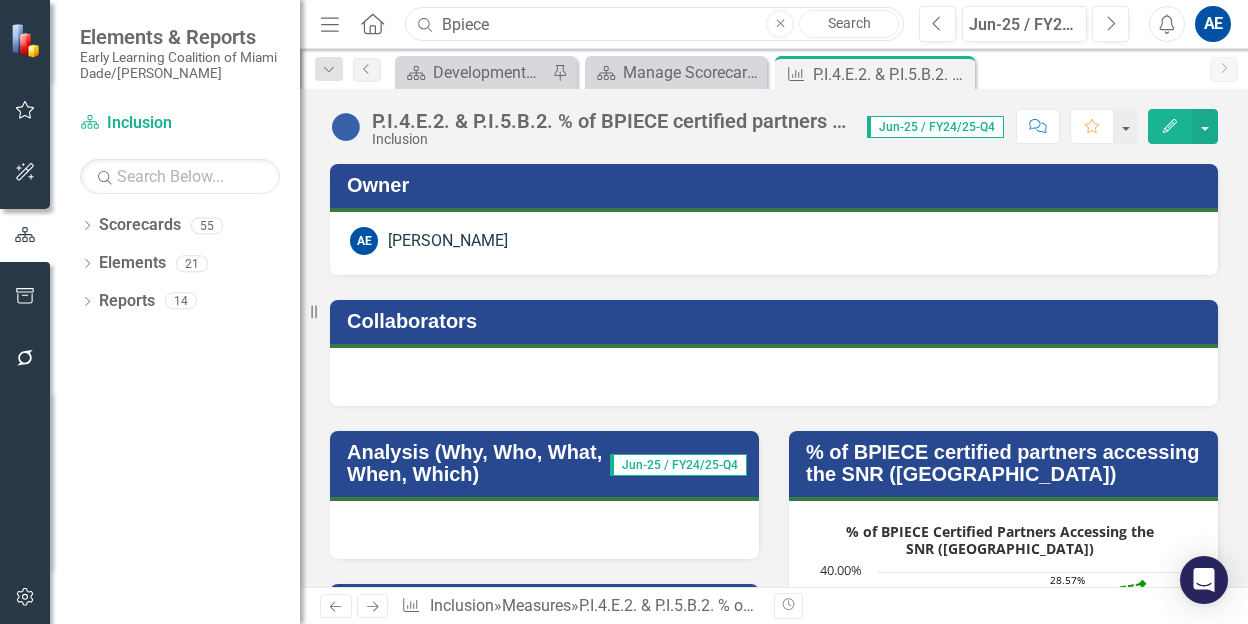 click on "Bpiece" at bounding box center [654, 24] 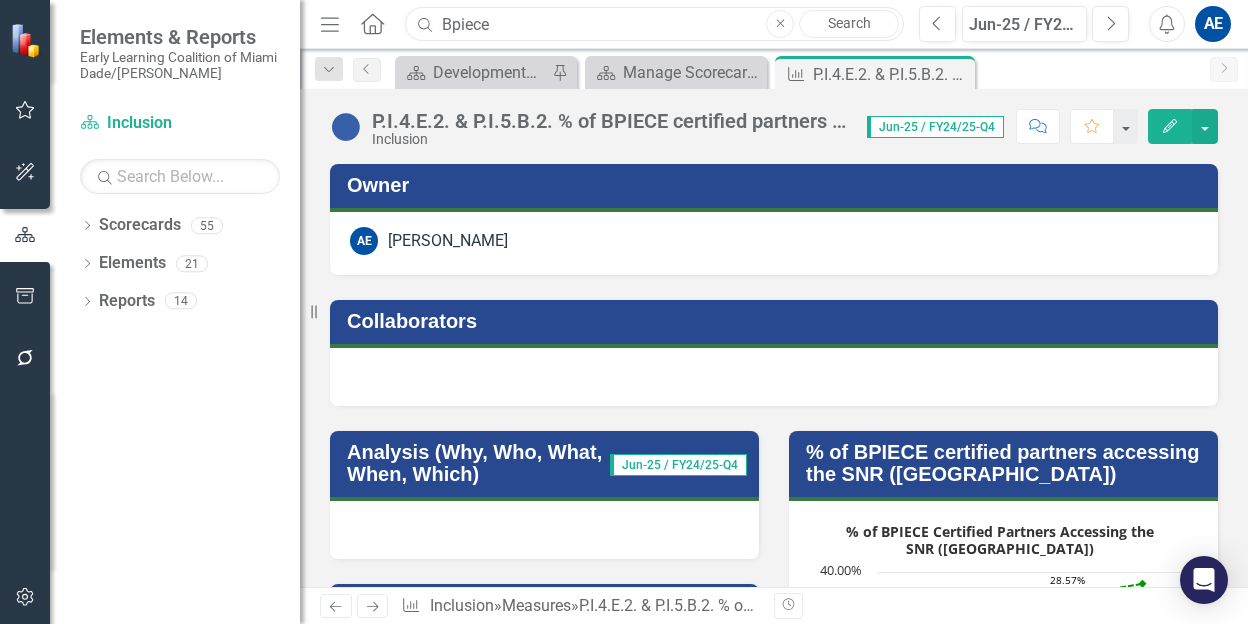 click on "Bpiece" at bounding box center [654, 24] 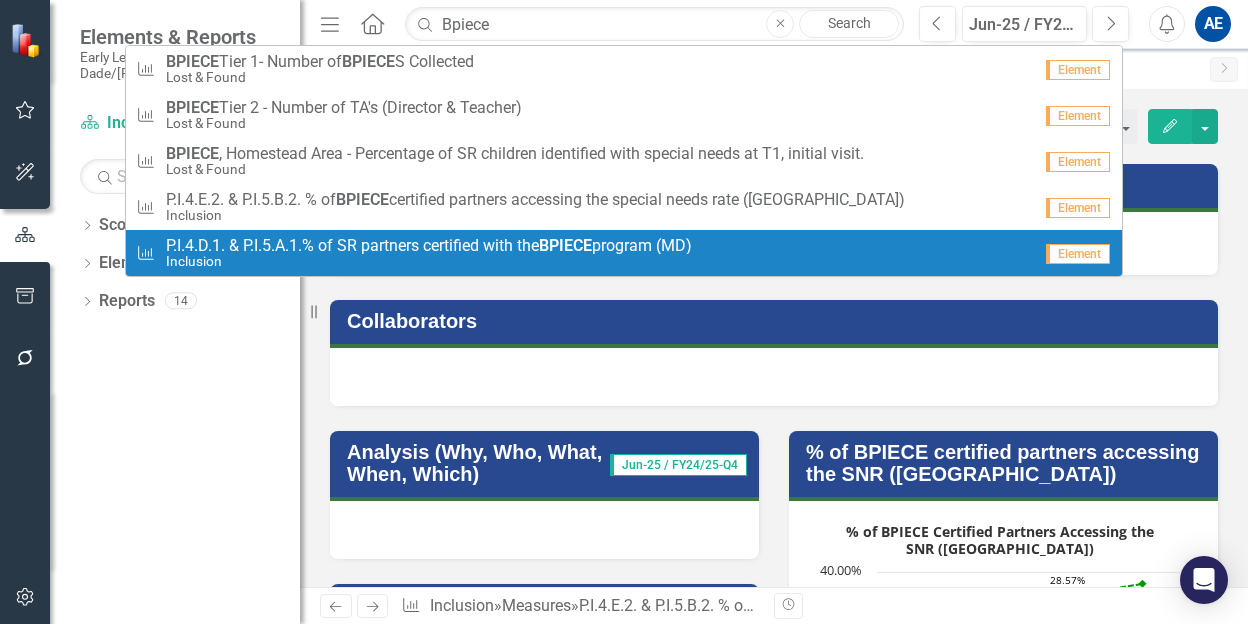 click on "P.I.4.D.1. & P.I.5.A.1.% of SR partners certified with the  BPIECE  program (MD)" at bounding box center (429, 246) 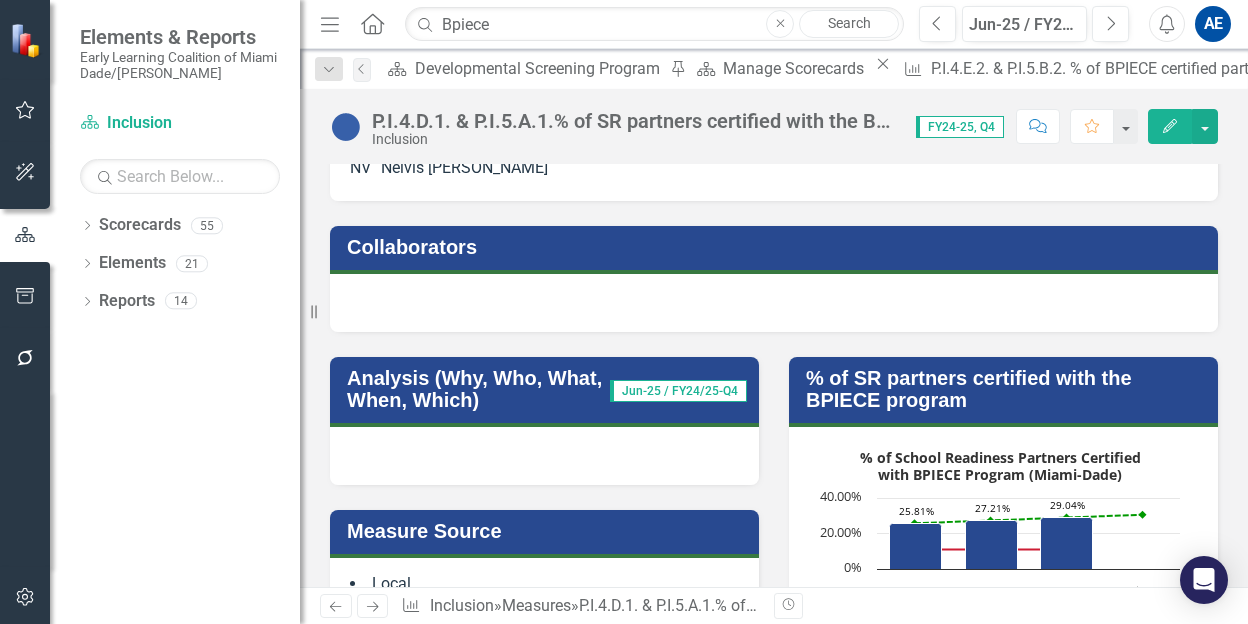 scroll, scrollTop: 0, scrollLeft: 0, axis: both 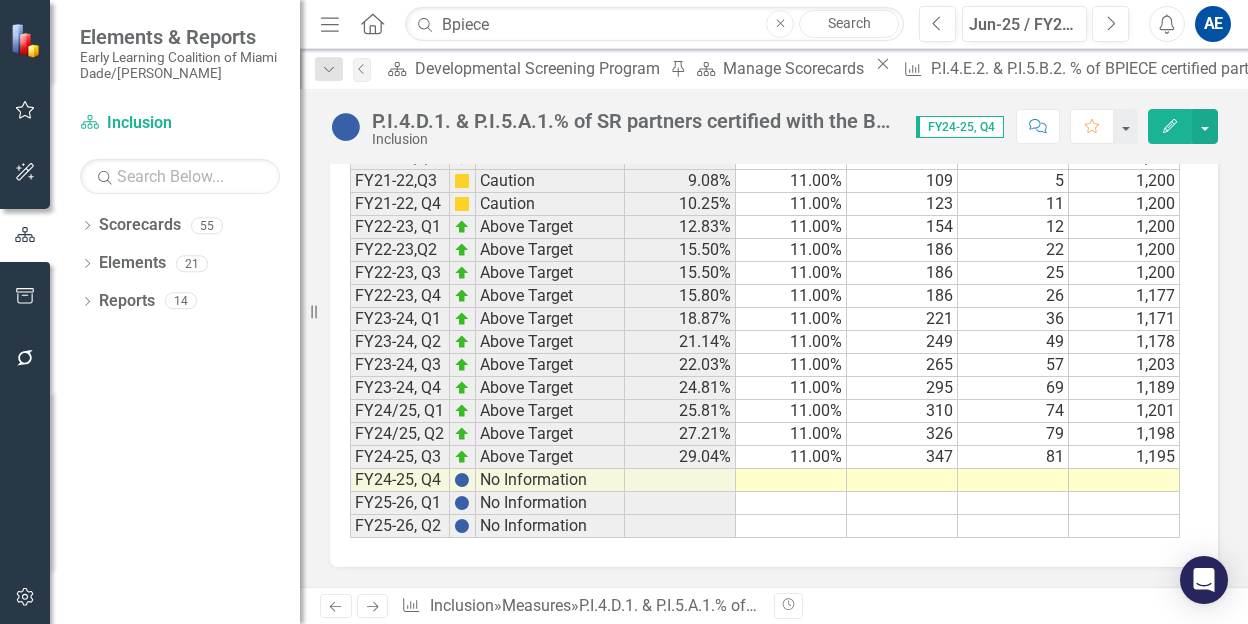 click on "347" at bounding box center (902, 457) 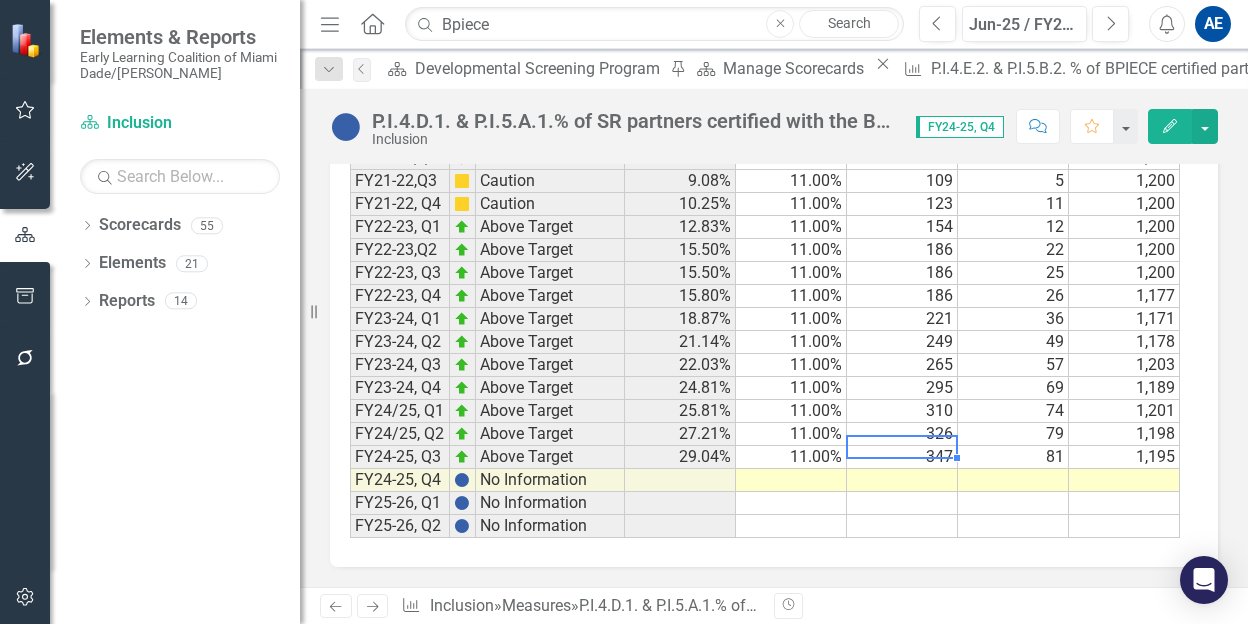 click on "347" at bounding box center (902, 457) 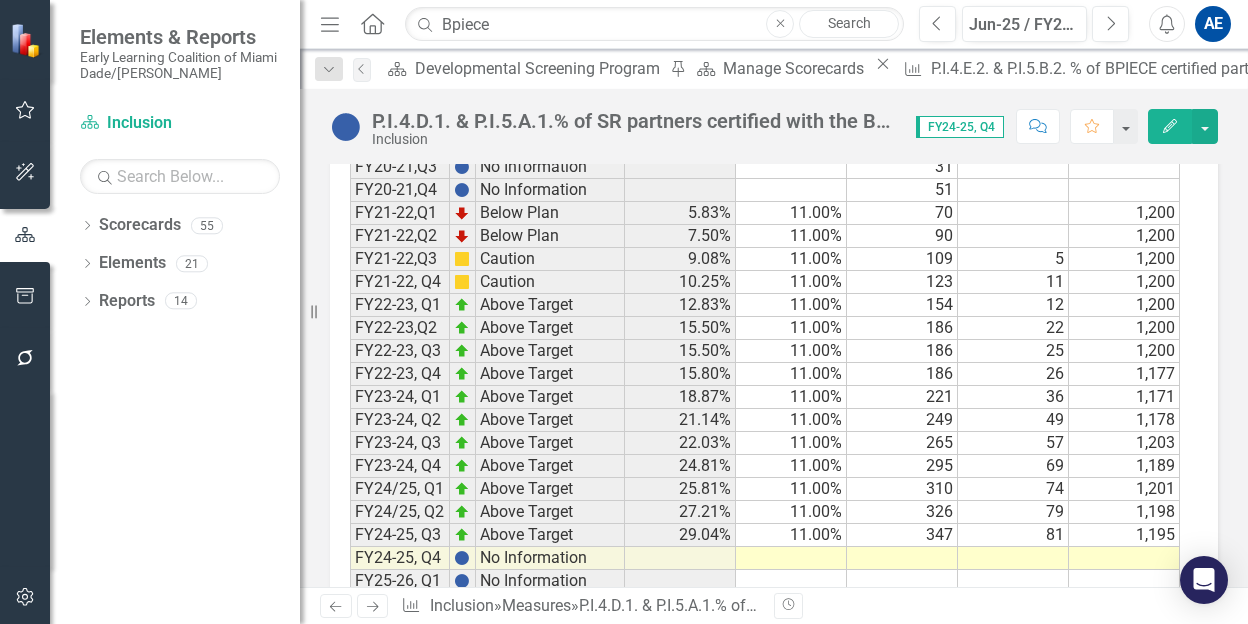 scroll, scrollTop: 1641, scrollLeft: 0, axis: vertical 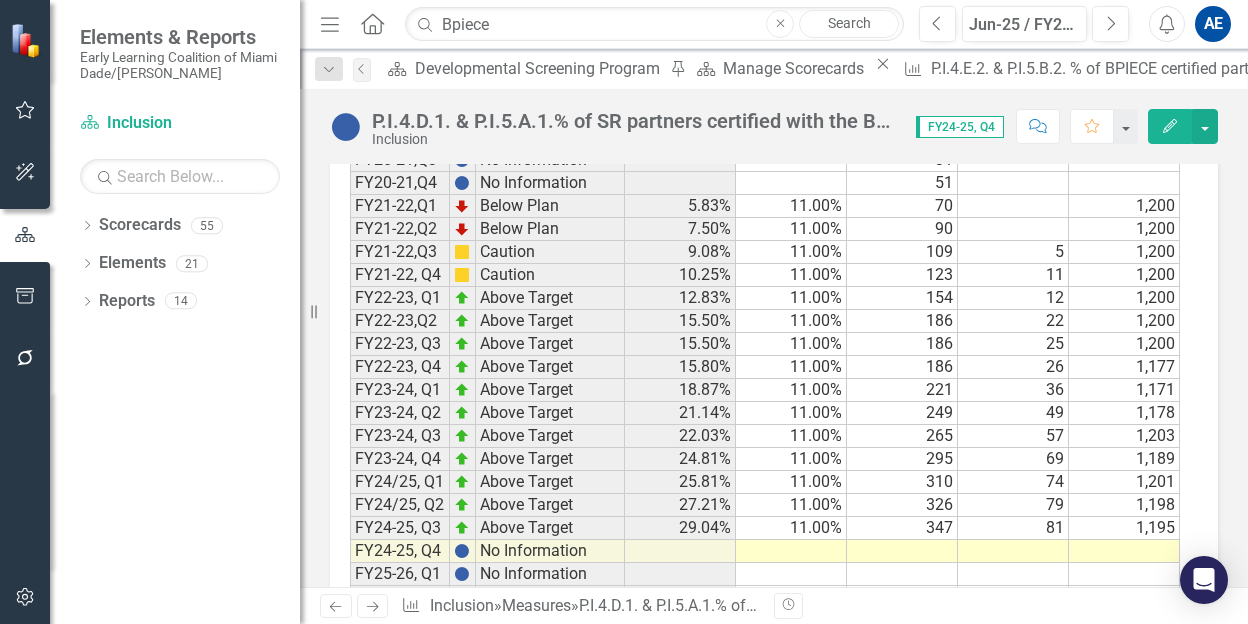 click on "347" at bounding box center (902, 528) 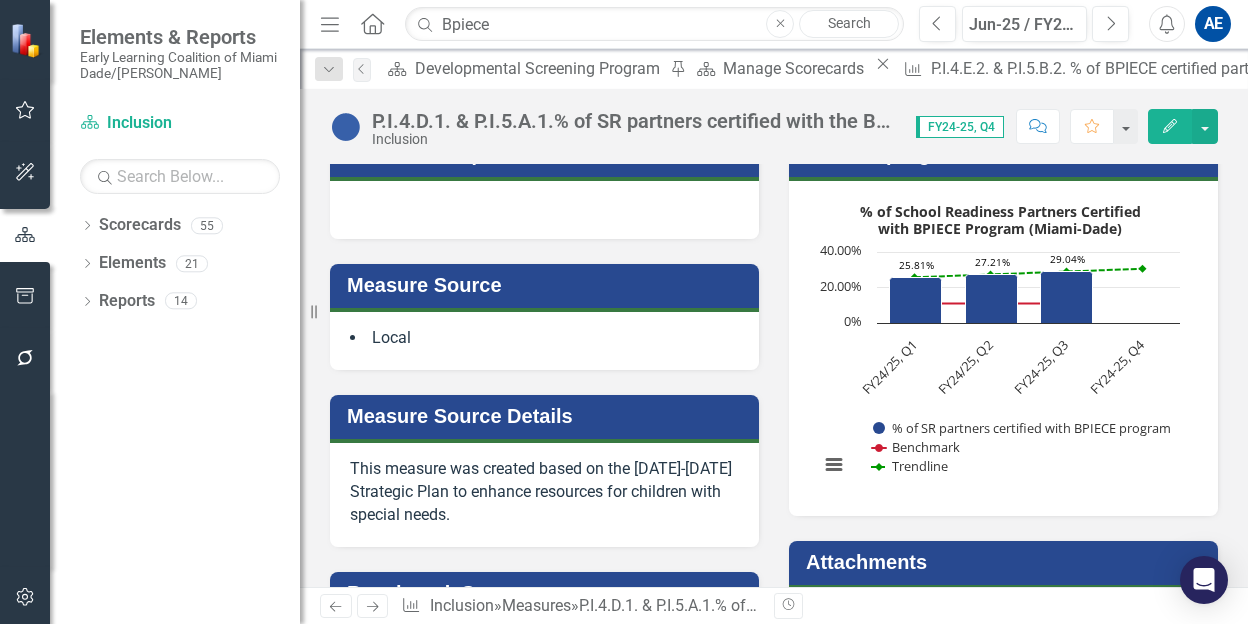 scroll, scrollTop: 0, scrollLeft: 0, axis: both 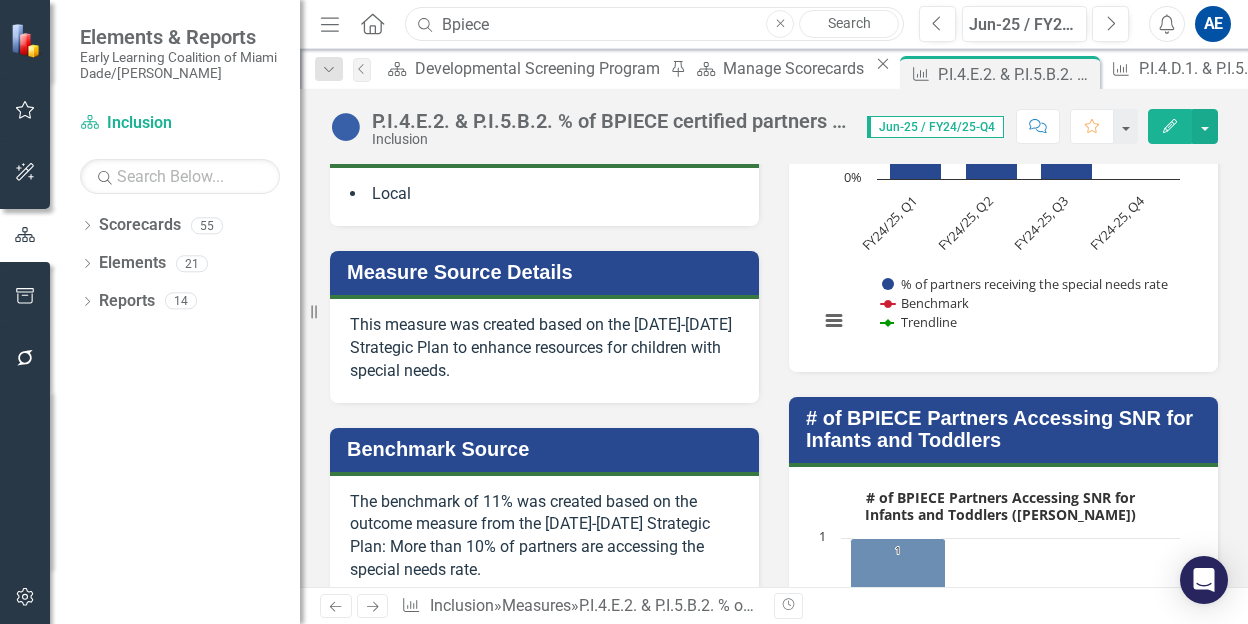 drag, startPoint x: 524, startPoint y: 19, endPoint x: 202, endPoint y: 75, distance: 326.83328 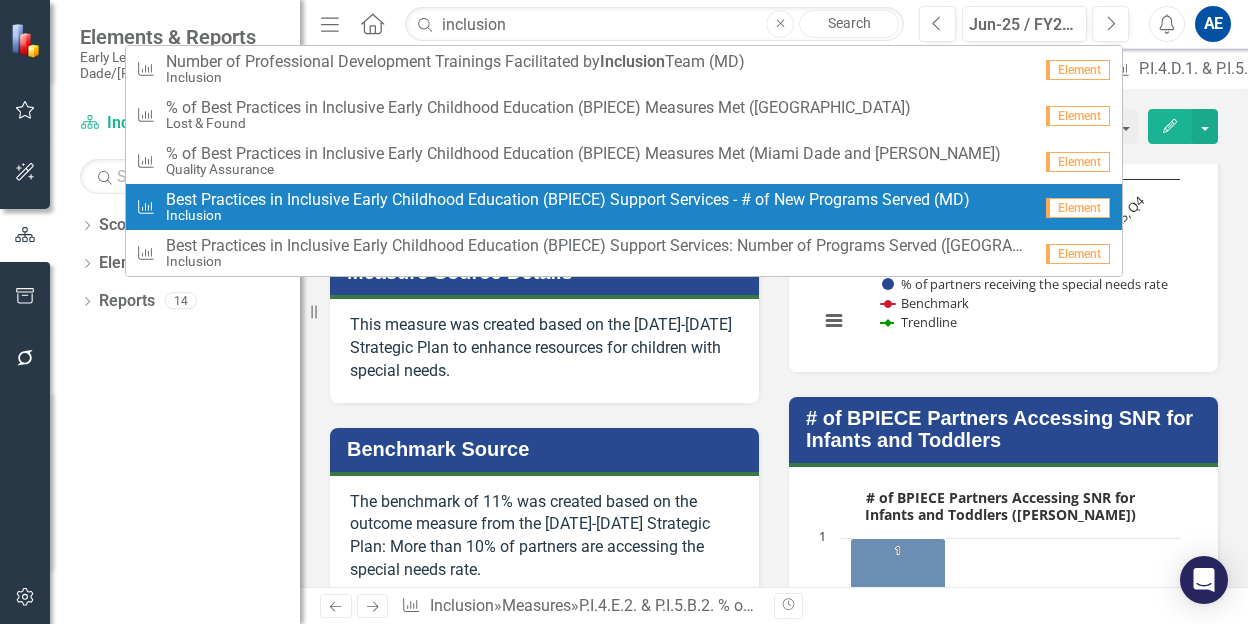 click on "Best Practices in Inclusive Early Childhood Education (BPIECE) Support Services - # of New Programs Served (MD)" at bounding box center (568, 200) 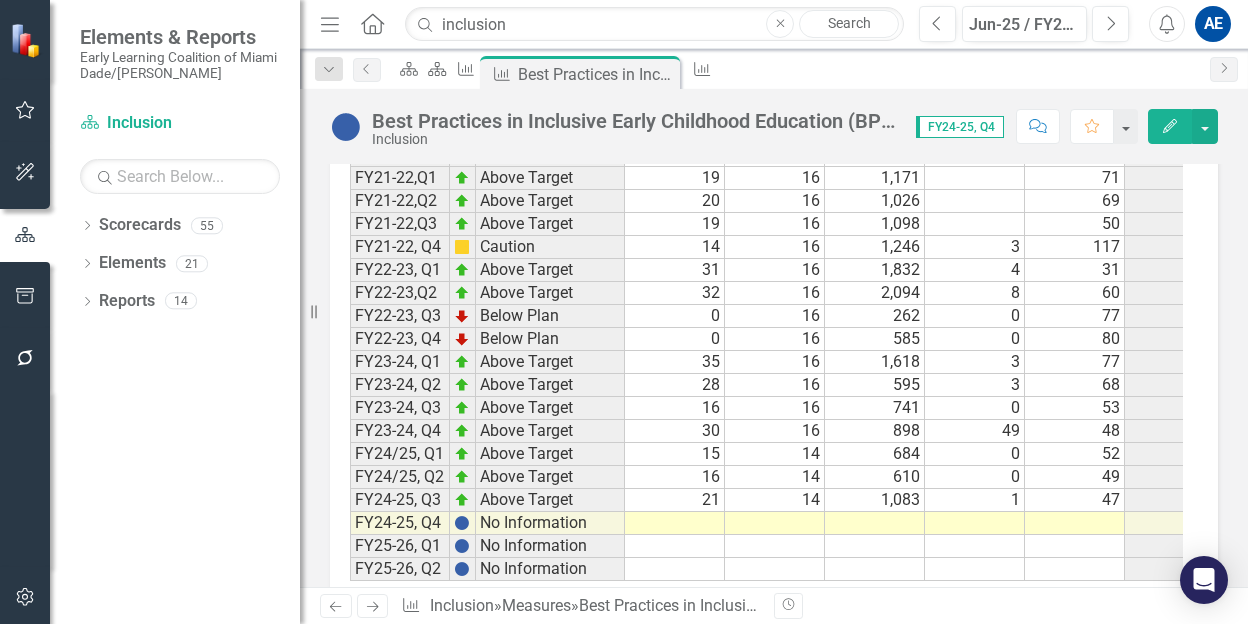 scroll, scrollTop: 1688, scrollLeft: 0, axis: vertical 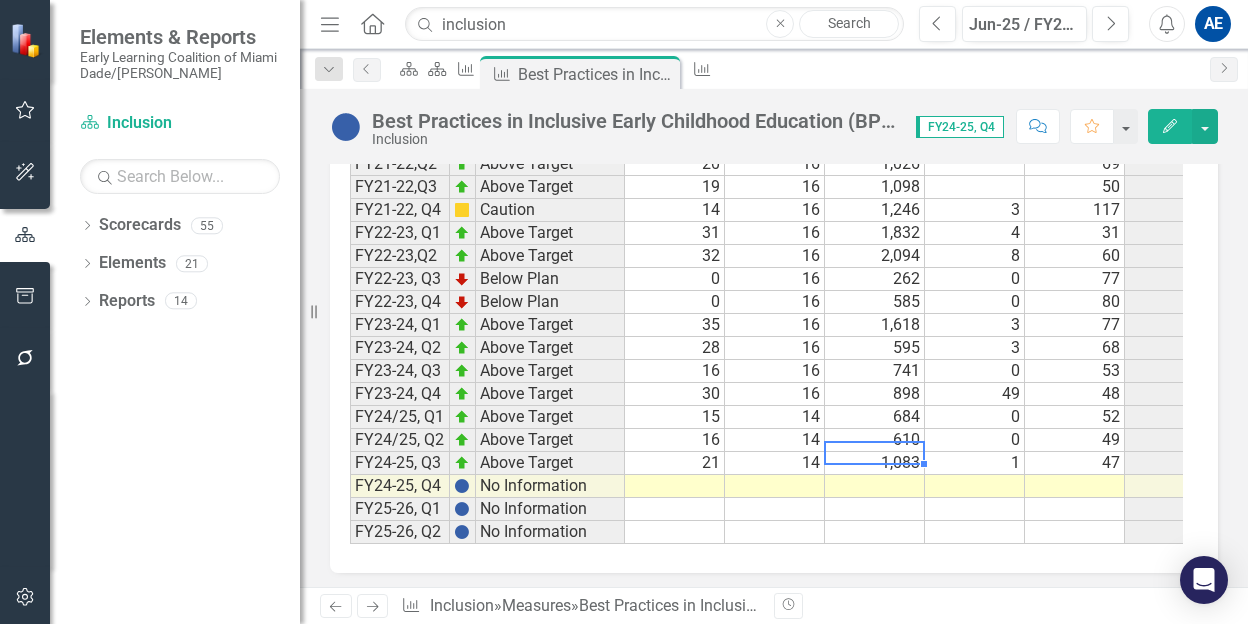 click on "1,083" at bounding box center [875, 463] 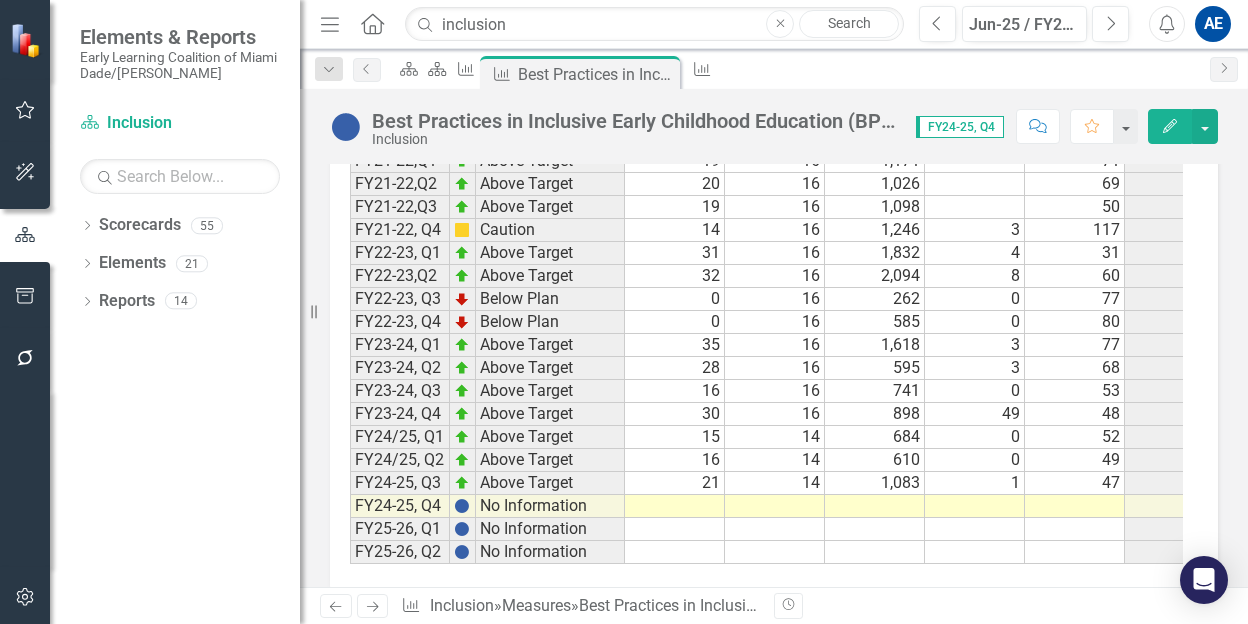 scroll, scrollTop: 1675, scrollLeft: 0, axis: vertical 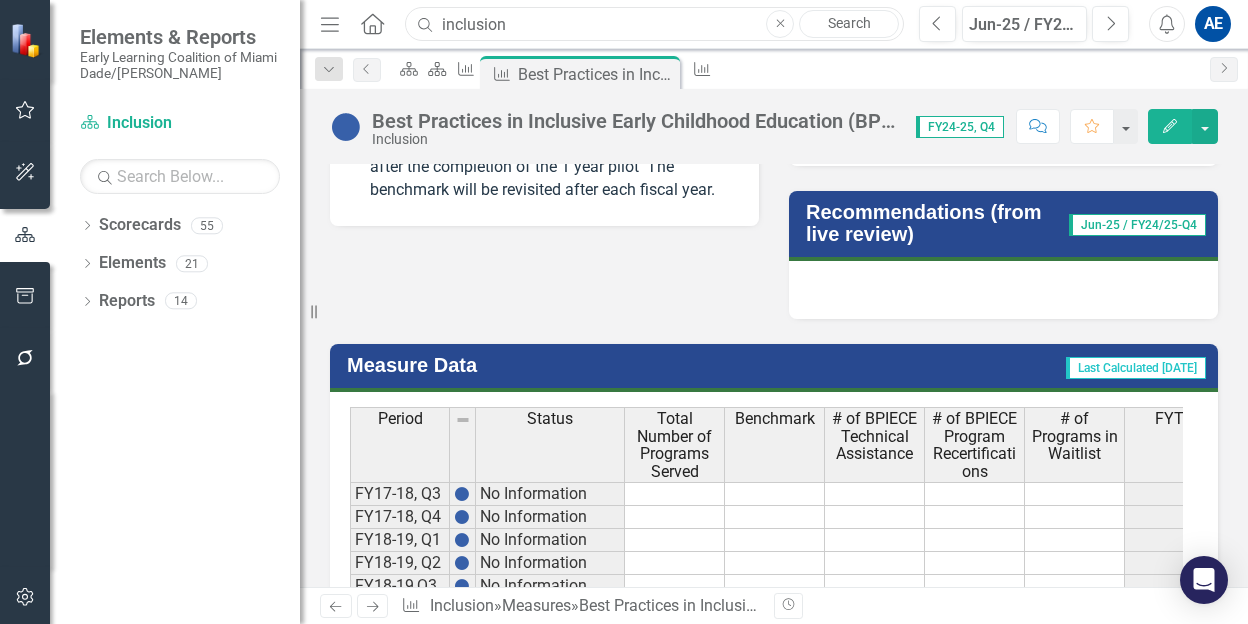 click on "inclusion" at bounding box center [654, 24] 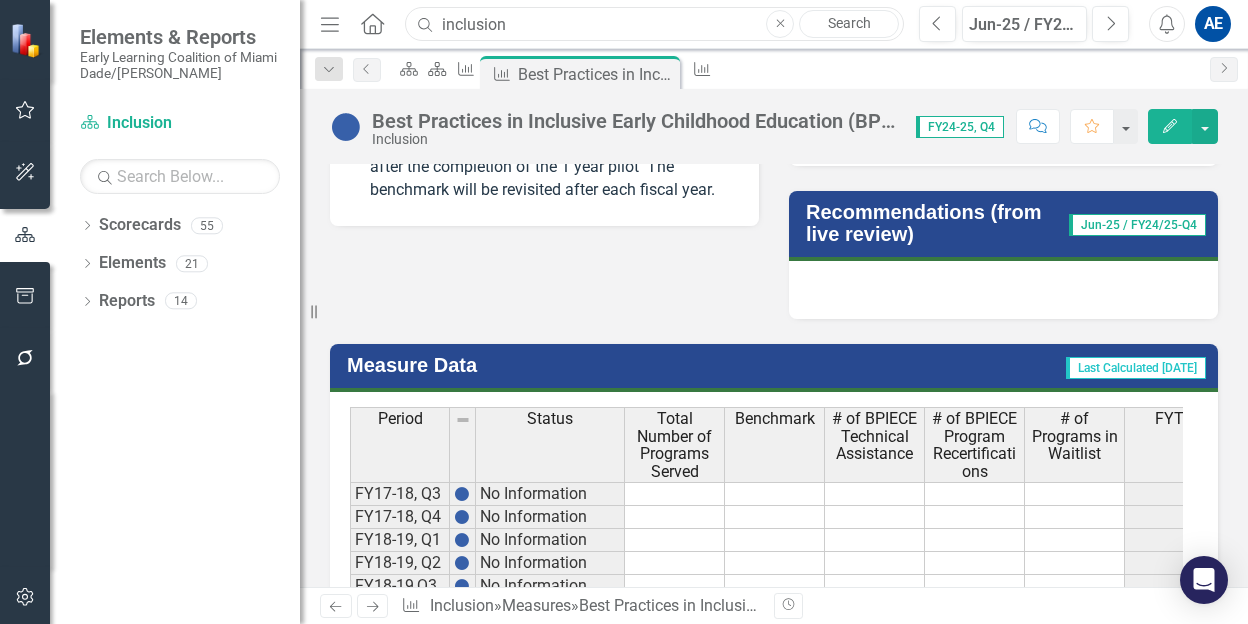 drag, startPoint x: 546, startPoint y: 22, endPoint x: 202, endPoint y: 56, distance: 345.67615 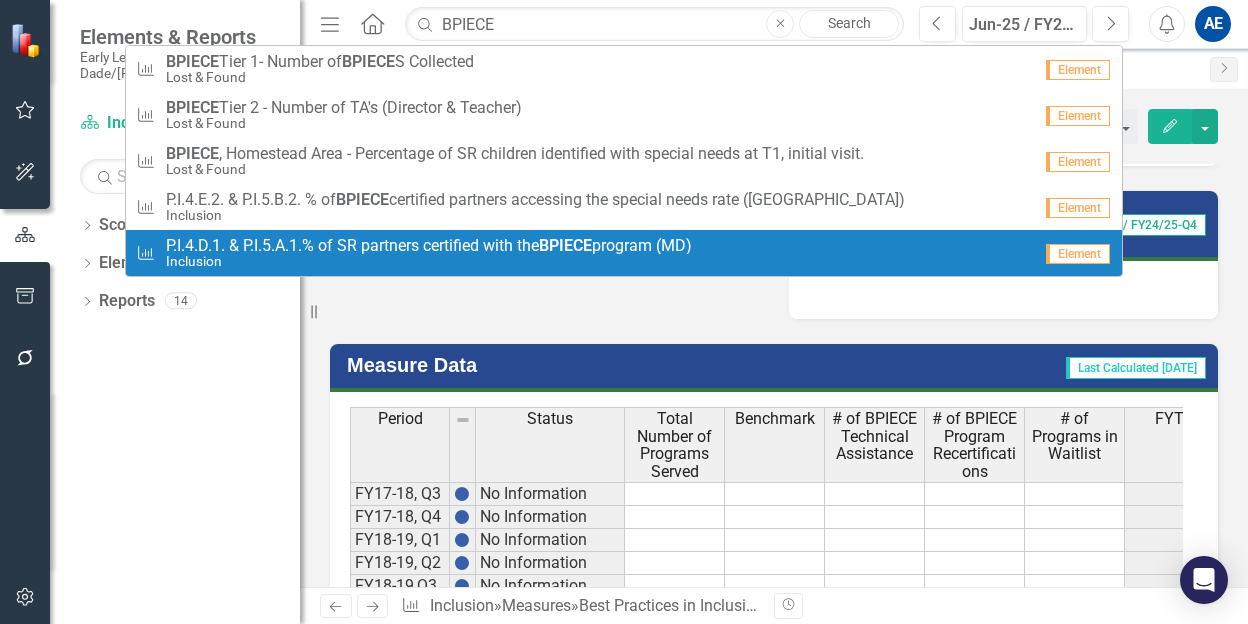 click on "P.I.4.D.1. & P.I.5.A.1.% of SR partners certified with the  BPIECE  program (MD)" at bounding box center [429, 246] 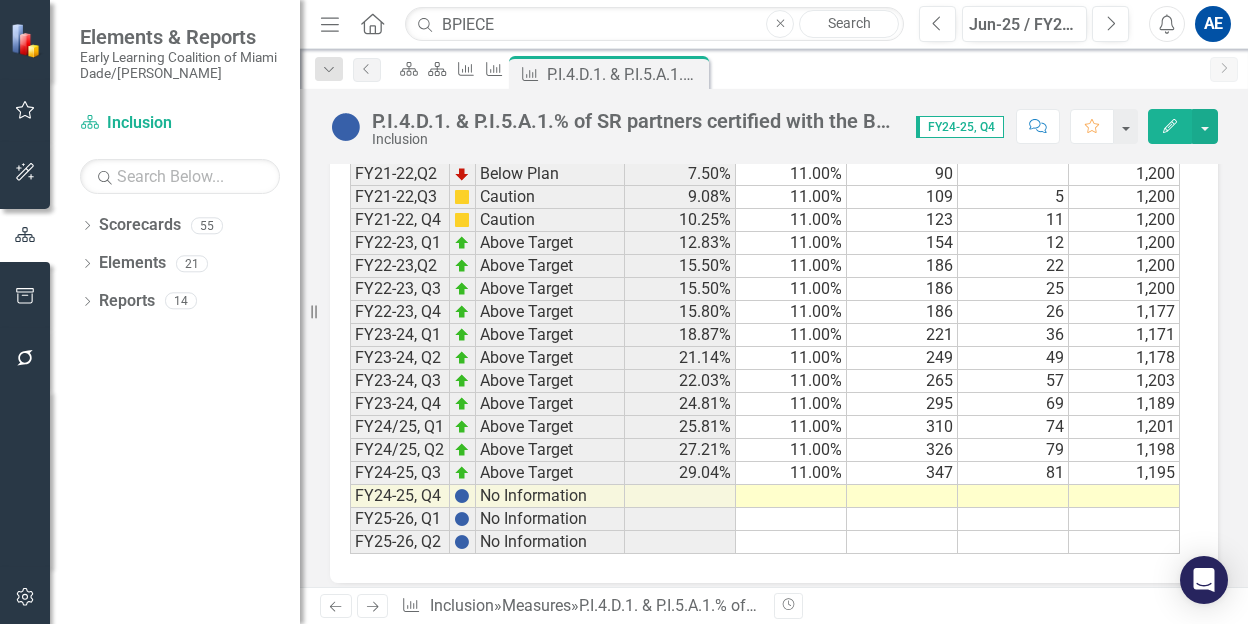 scroll, scrollTop: 1714, scrollLeft: 0, axis: vertical 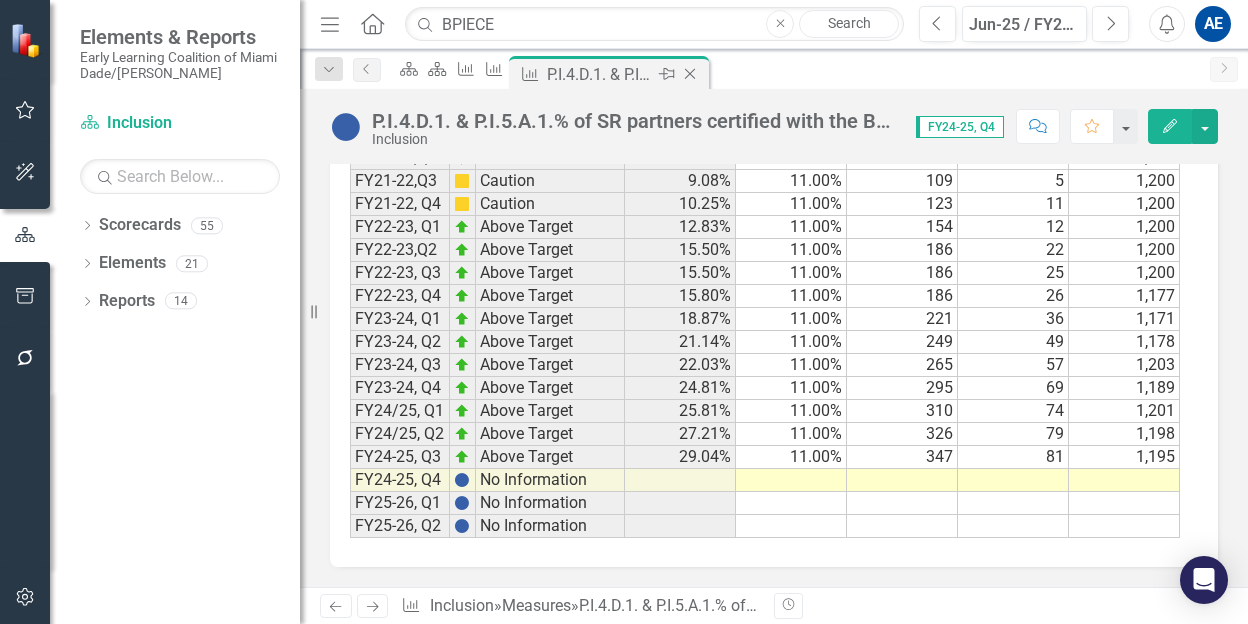 click on "P.I.4.D.1. & P.I.5.A.1.% of SR partners certified with the BPIECE program (MD)" at bounding box center [600, 74] 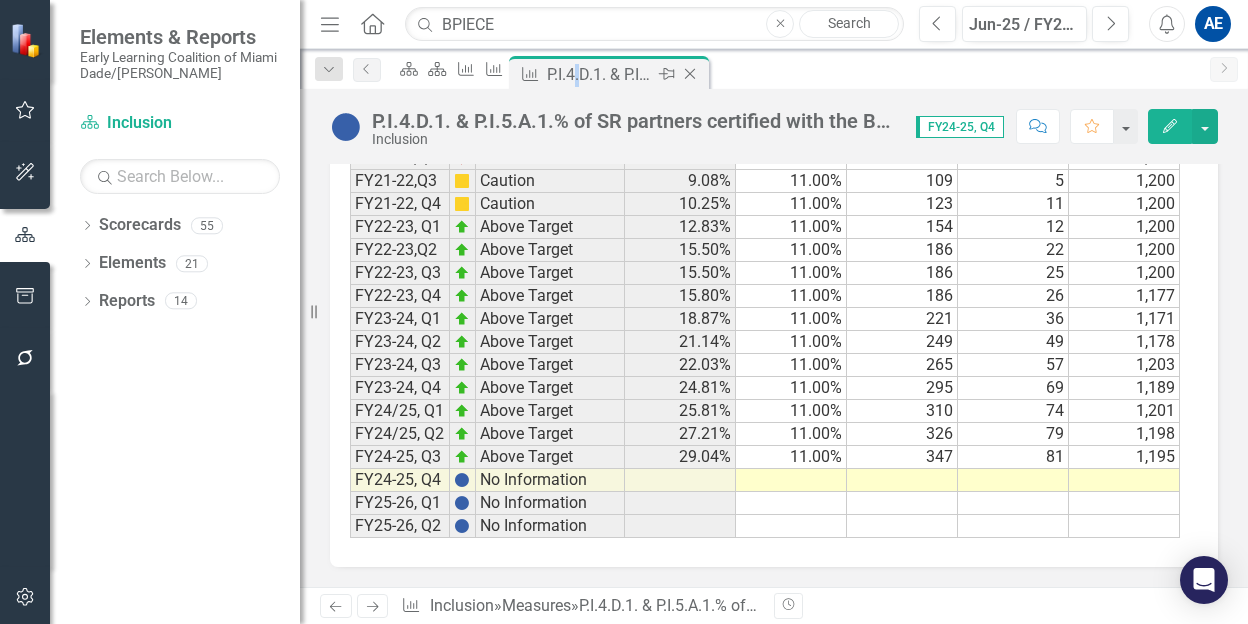 click on "P.I.4.D.1. & P.I.5.A.1.% of SR partners certified with the BPIECE program (MD)" at bounding box center (600, 74) 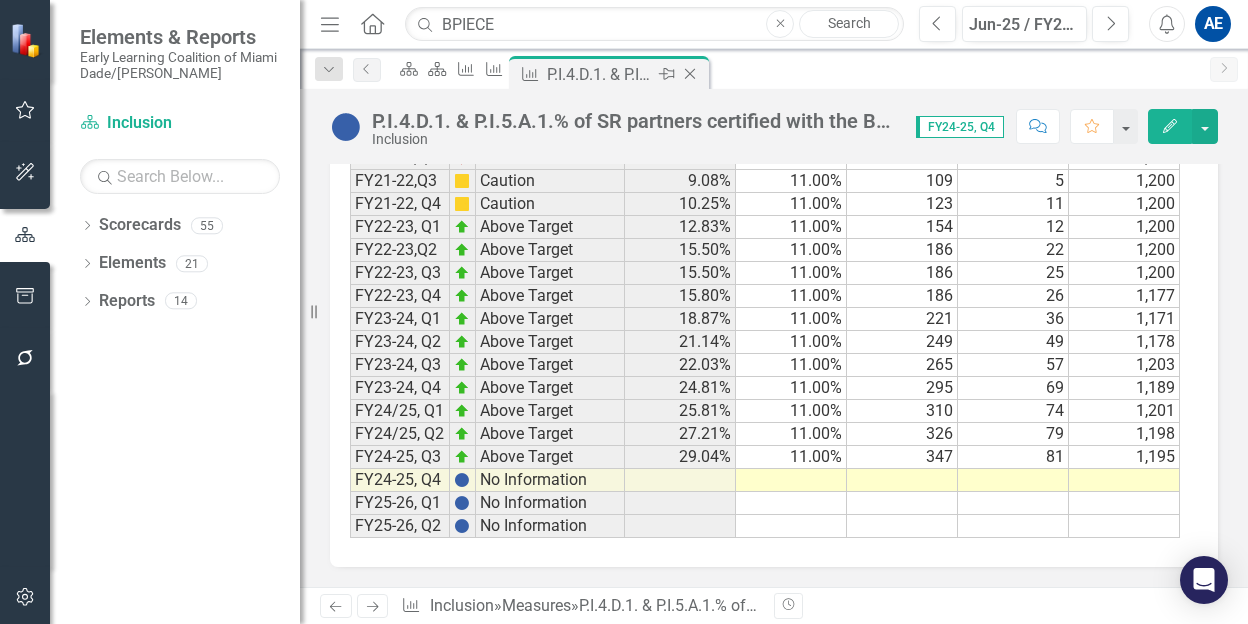 click 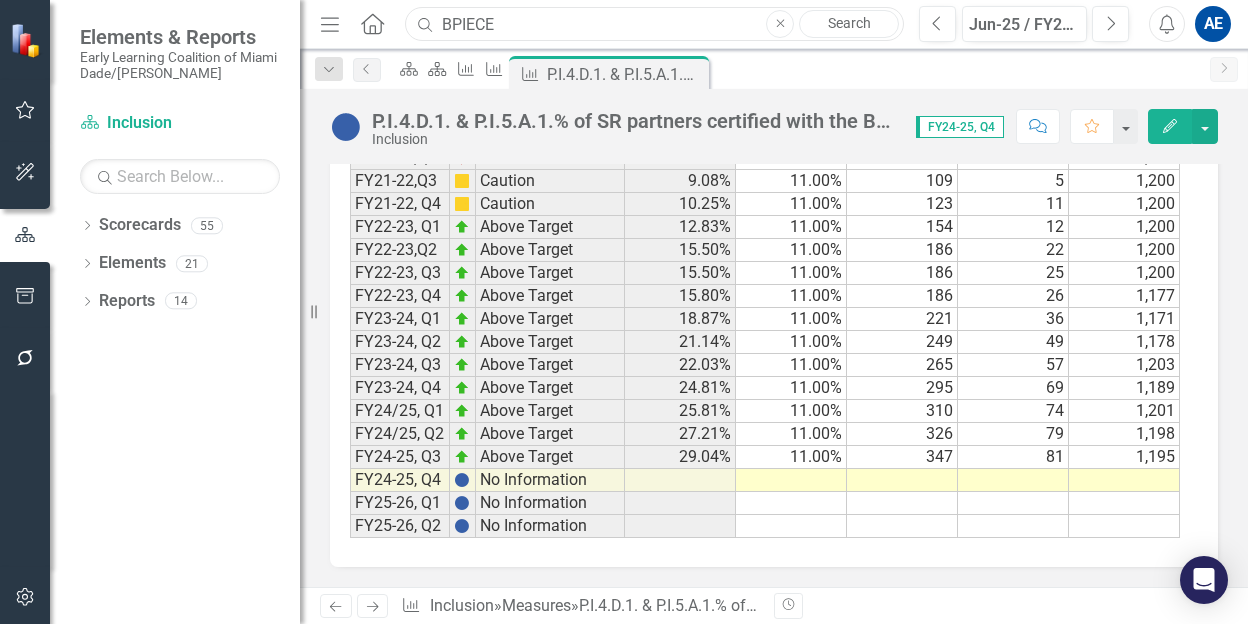 drag, startPoint x: 513, startPoint y: 25, endPoint x: 149, endPoint y: 65, distance: 366.1912 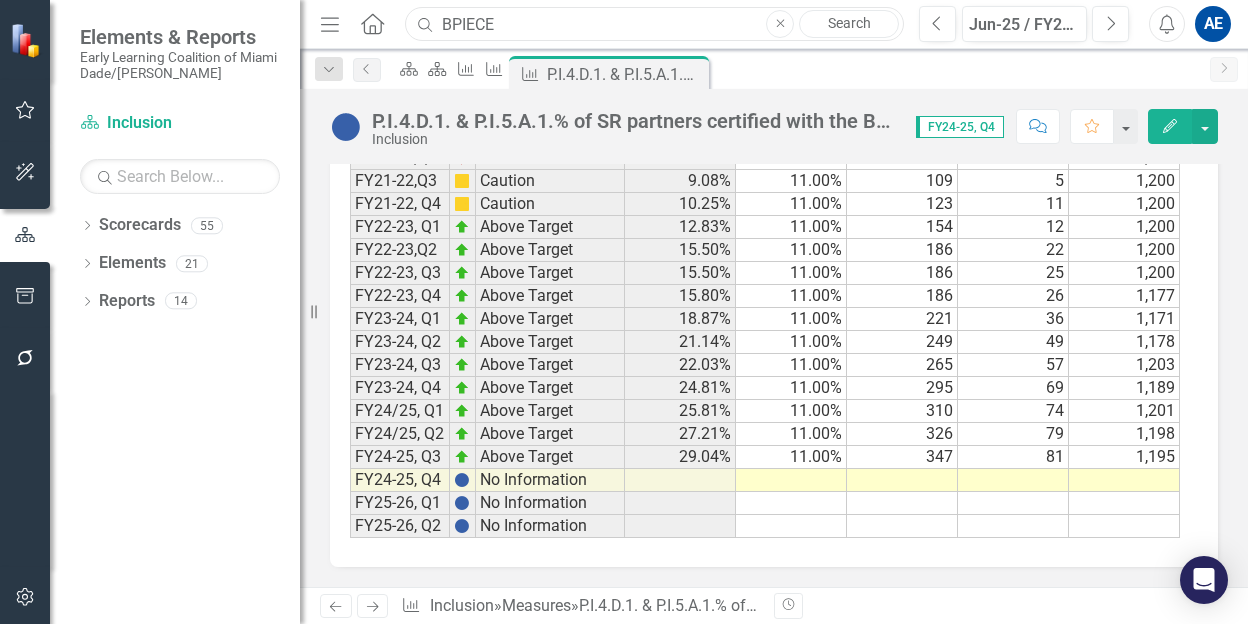 click on "Elements & Reports  Early Learning Coalition of Miami Dade/Monroe  Scorecard Inclusion Search Dropdown Scorecards 55 Dropdown Early Learning Coalition Call Center Child Assessments Child Care Resource & Referral (CCR&R) Communications Compliance Contracts Provider Contracts Traditional Developmental Screening Compliance Dropdown Early Head Start America's Little Leaders [DEMOGRAPHIC_DATA] Academy Children of the Sun Academy, Inc. It's A Small World #II It's A Small World #VII Kiddy Academy Kids Small World Learning Center Kinderkids Academy III, Inc. Kinderland 4 Kids [PERSON_NAME] 102 [PERSON_NAME] 450 [PERSON_NAME] 905 Little One's Academy Corp [GEOGRAPHIC_DATA], Inc. [GEOGRAPHIC_DATA] My [GEOGRAPHIC_DATA] [GEOGRAPHIC_DATA] [GEOGRAPHIC_DATA] Pink and Blue Children's Academy Precious Moments Learning Center  Rainbow Intergenerational Learning Center [GEOGRAPHIC_DATA] #3 [GEOGRAPHIC_DATA] #4 Shores School Finance Inclusion" at bounding box center (624, 312) 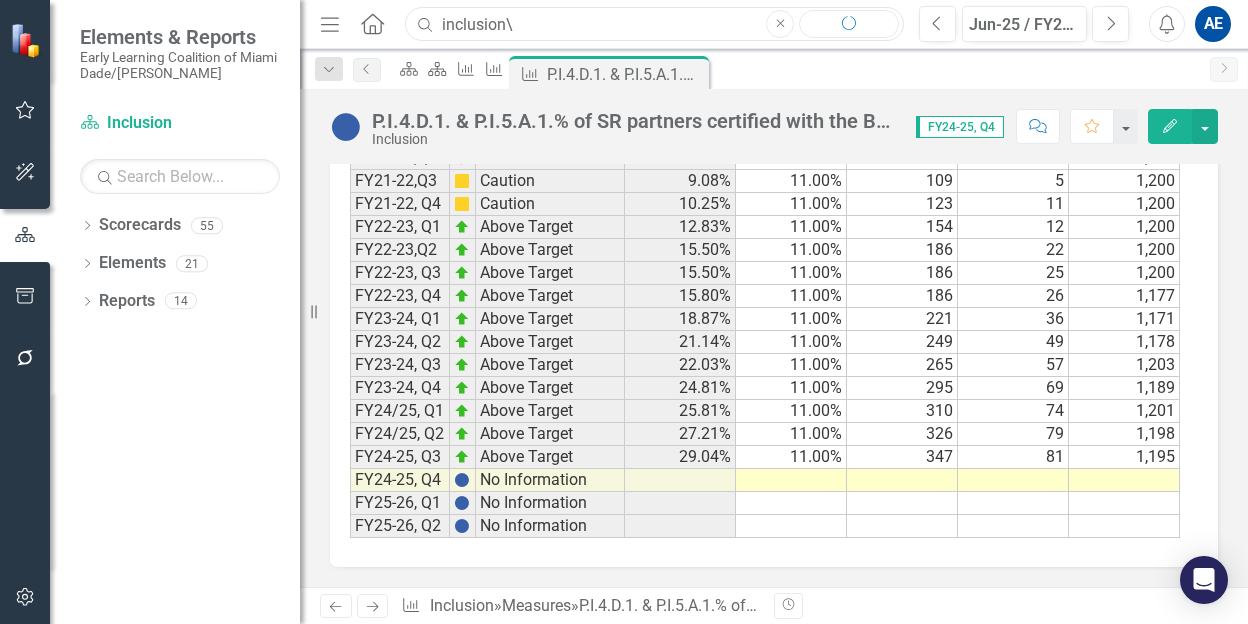 type on "inclusion" 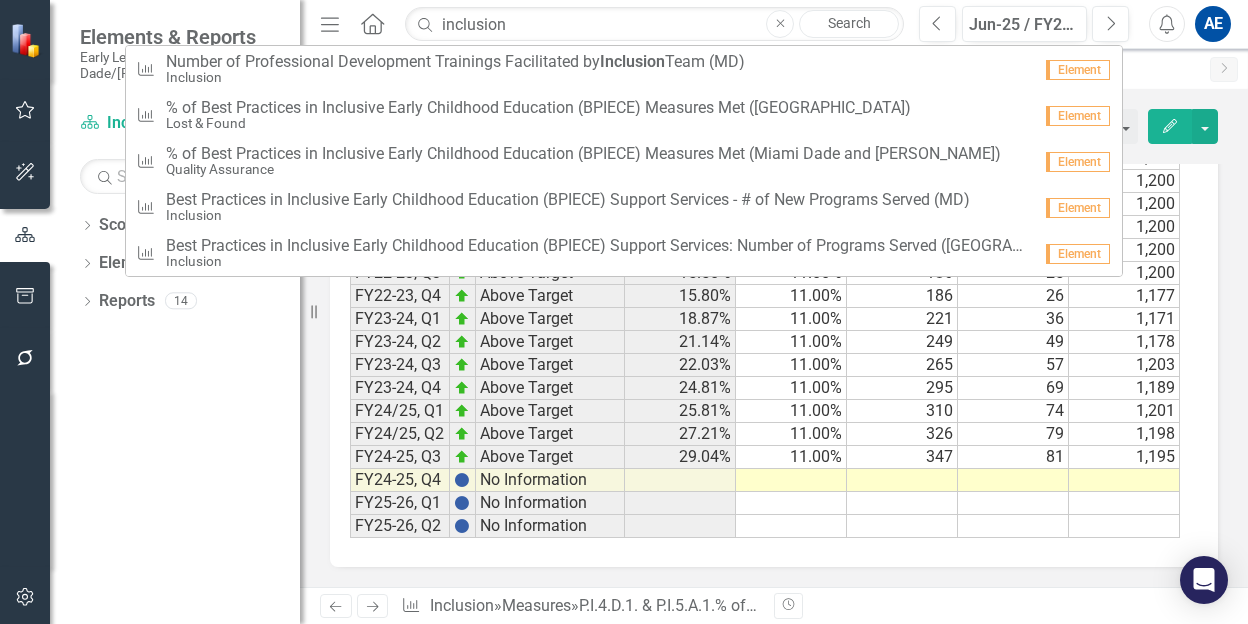 click on "Search" at bounding box center [849, 24] 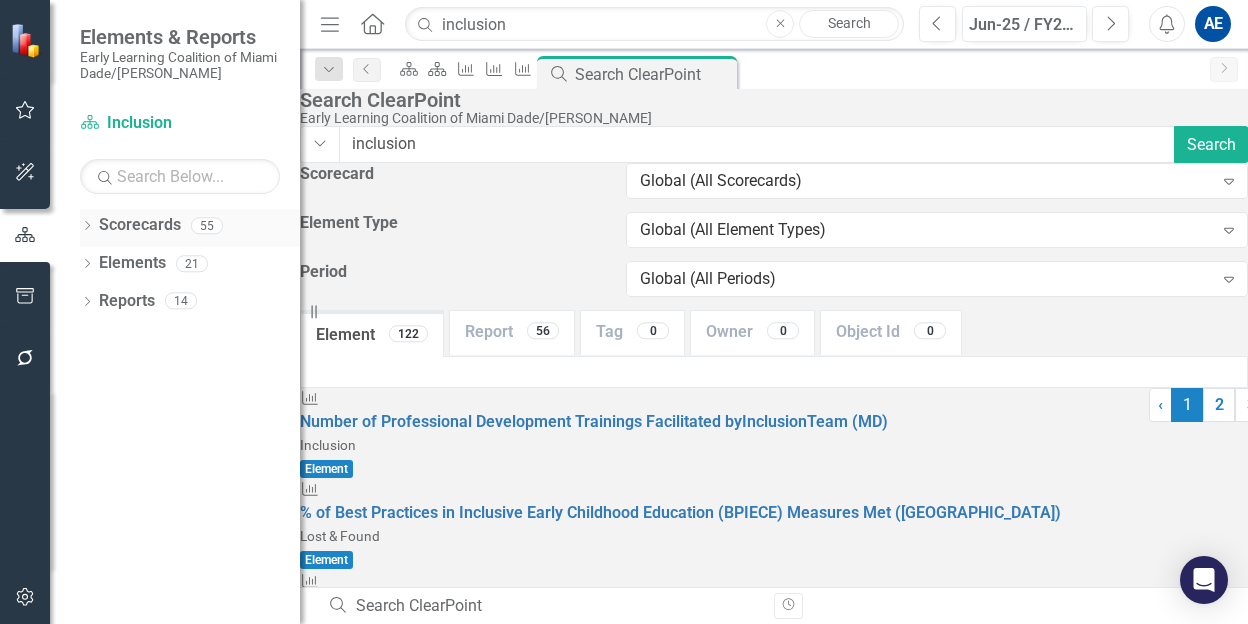 click on "Scorecards" at bounding box center [140, 225] 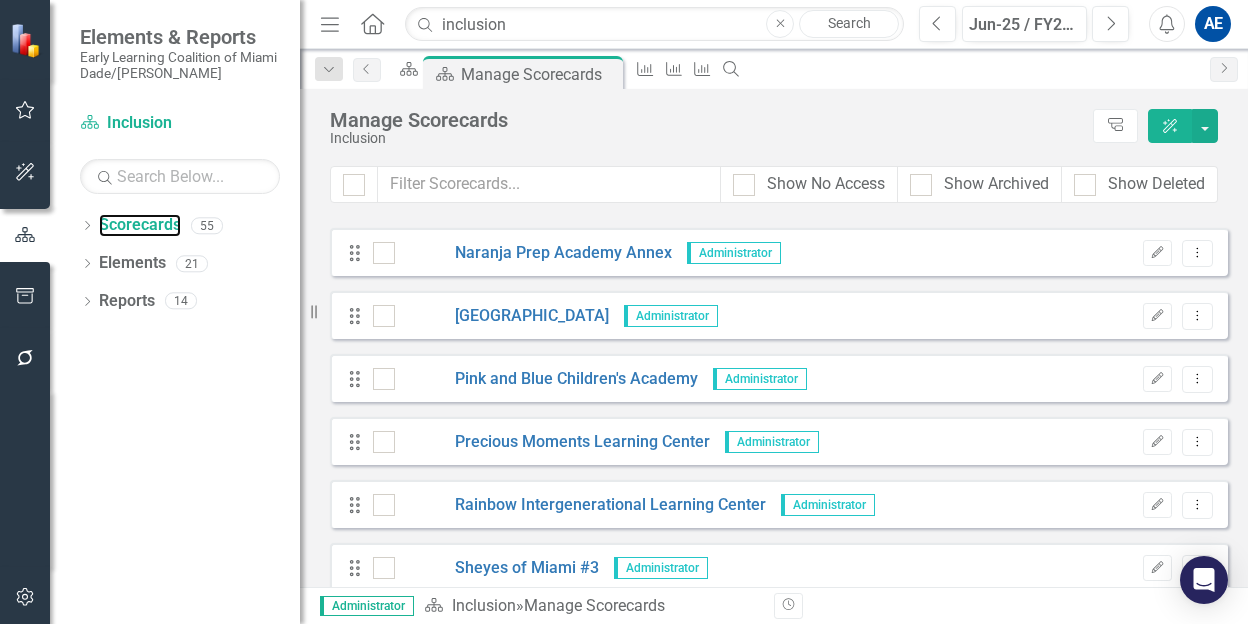 scroll, scrollTop: 2040, scrollLeft: 0, axis: vertical 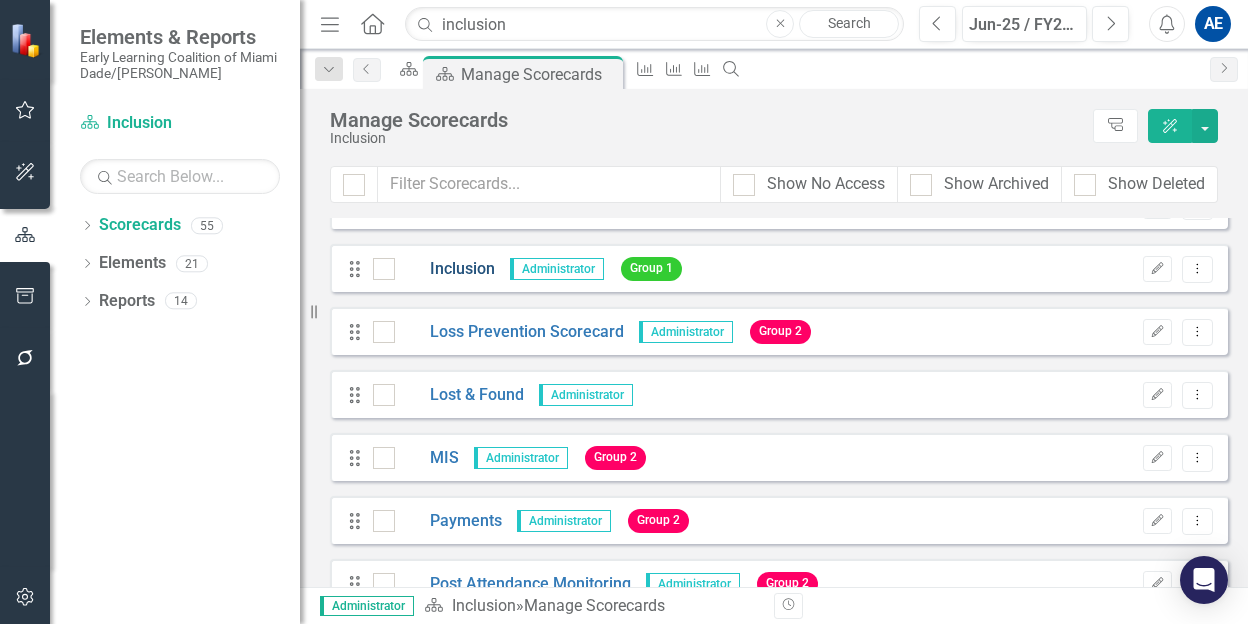 click on "Inclusion" at bounding box center (445, 269) 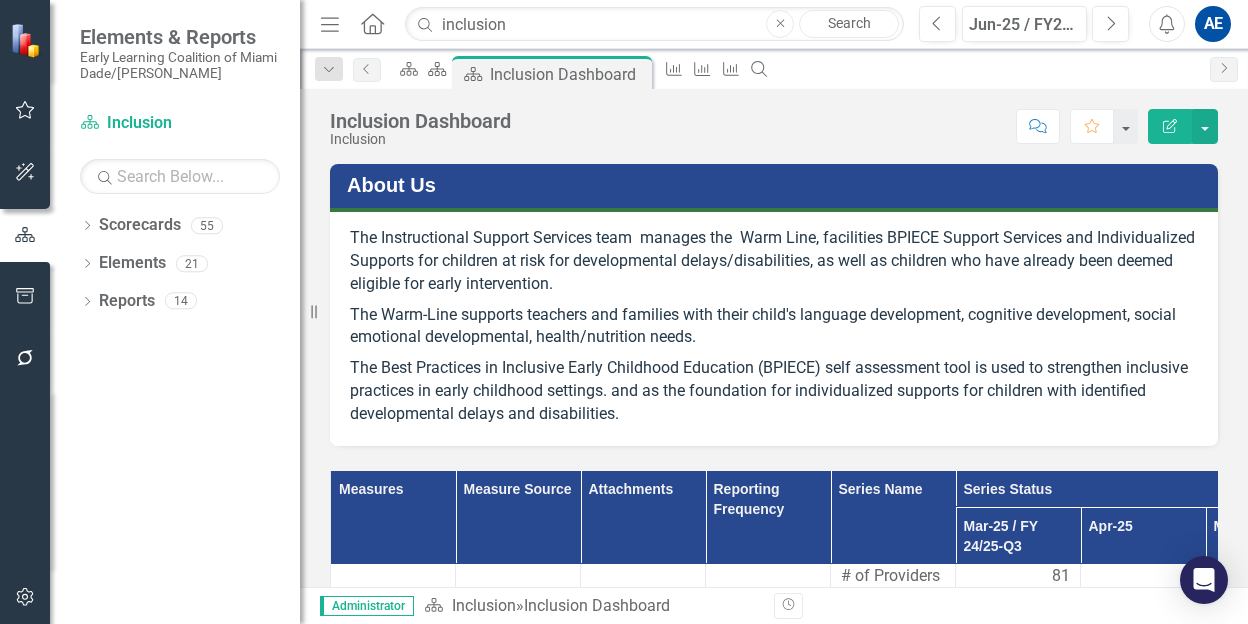scroll, scrollTop: 284, scrollLeft: 0, axis: vertical 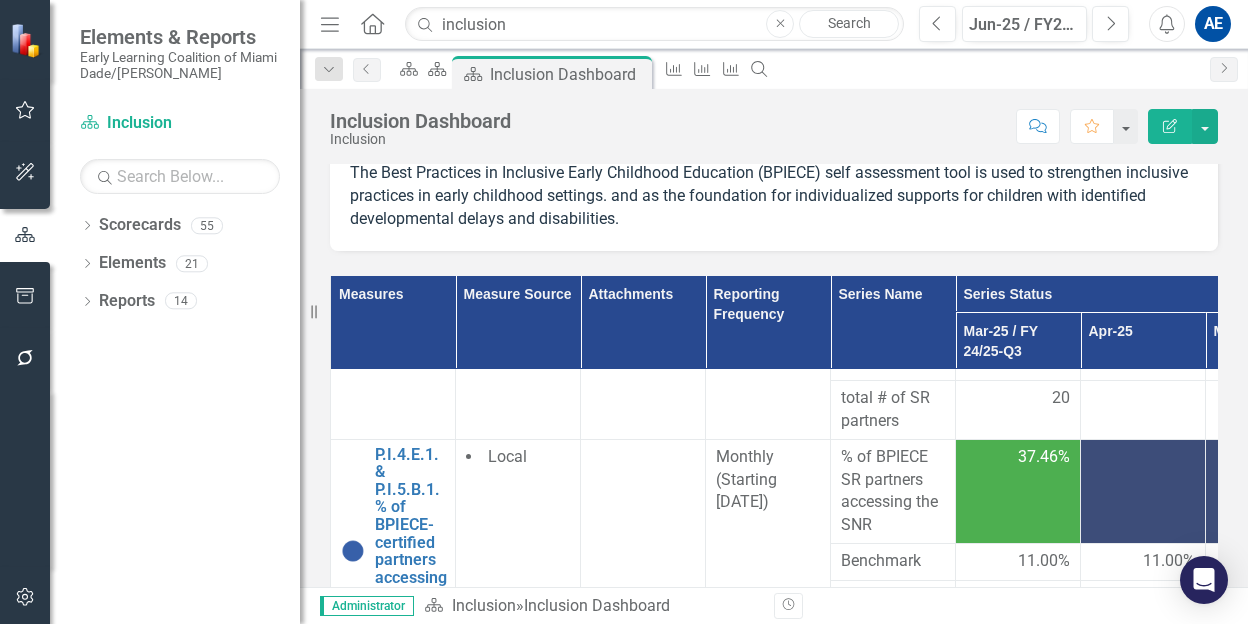 click at bounding box center [1143, 458] 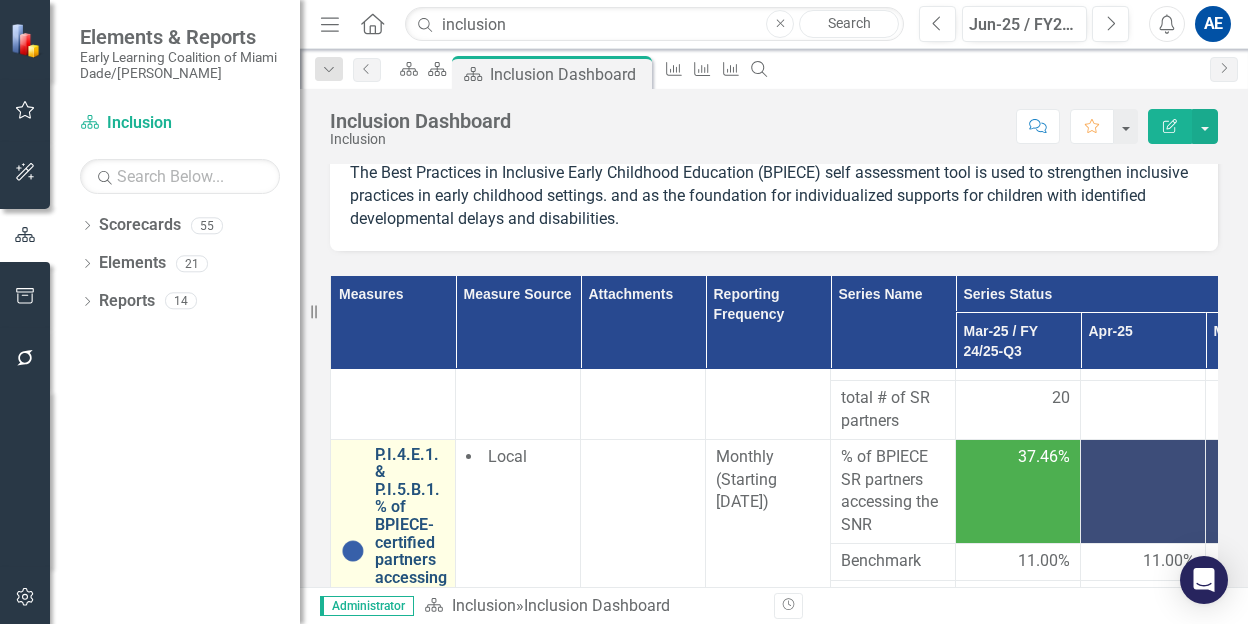 click on "P.I.4.E.1. & P.I.5.B.1. % of BPIECE-certified partners accessing the special needs rate (MD)" at bounding box center [411, 551] 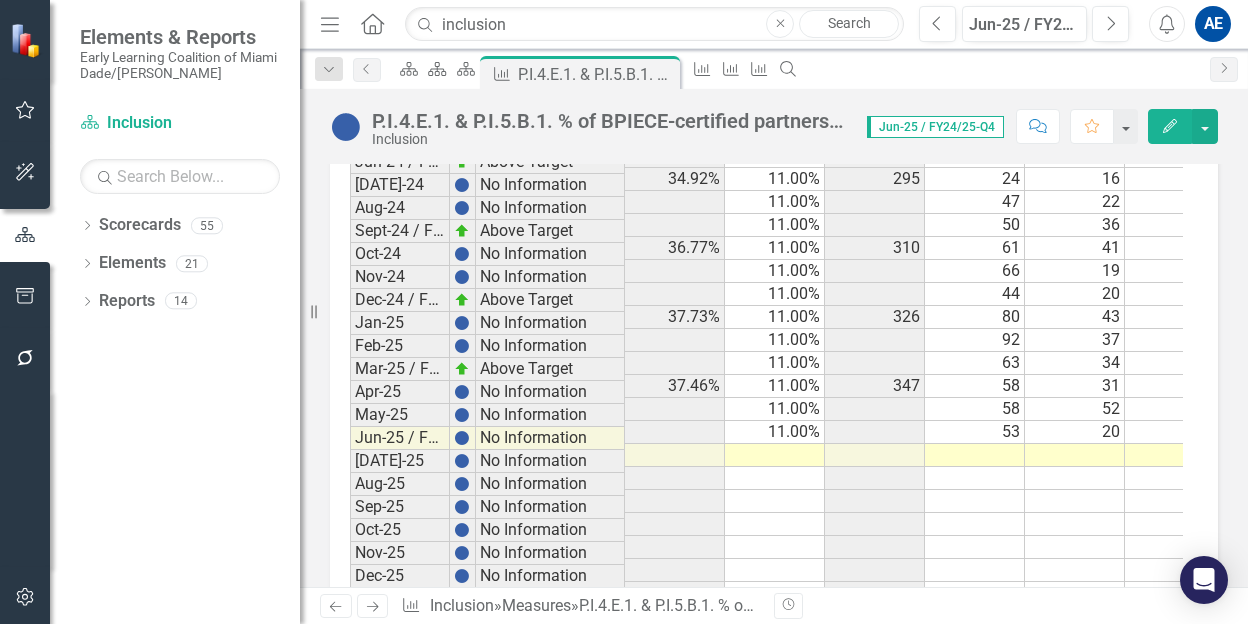 scroll, scrollTop: 3494, scrollLeft: 0, axis: vertical 